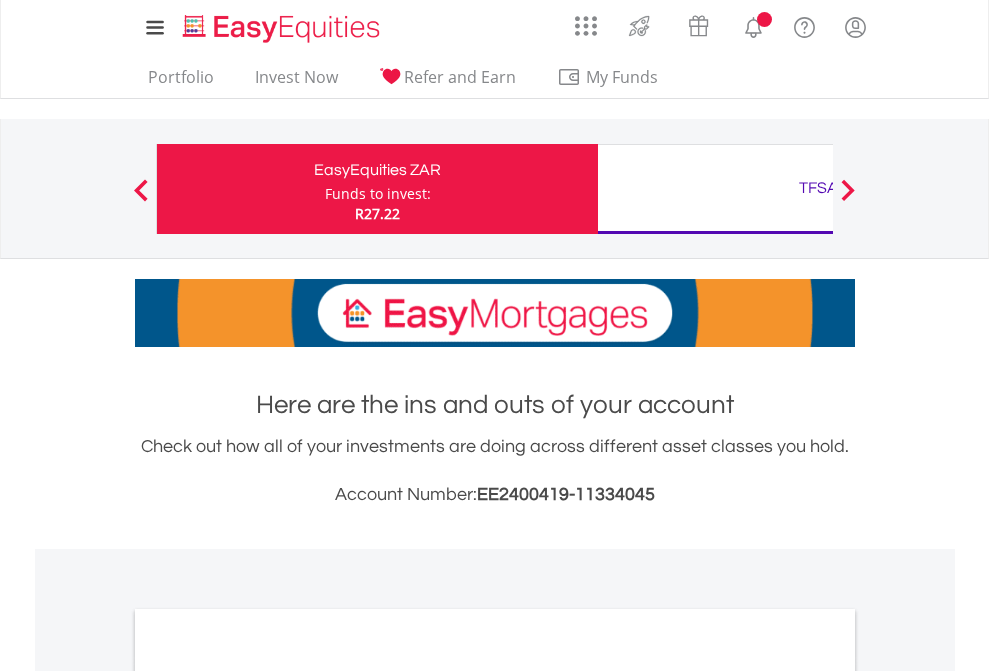 scroll, scrollTop: 0, scrollLeft: 0, axis: both 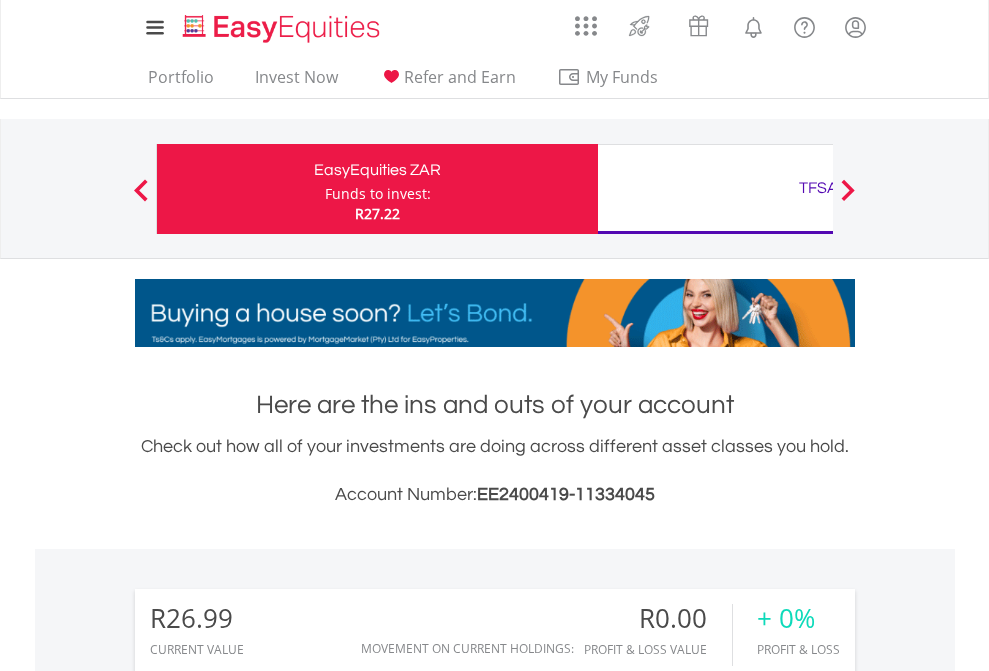 click on "Funds to invest:" at bounding box center [378, 194] 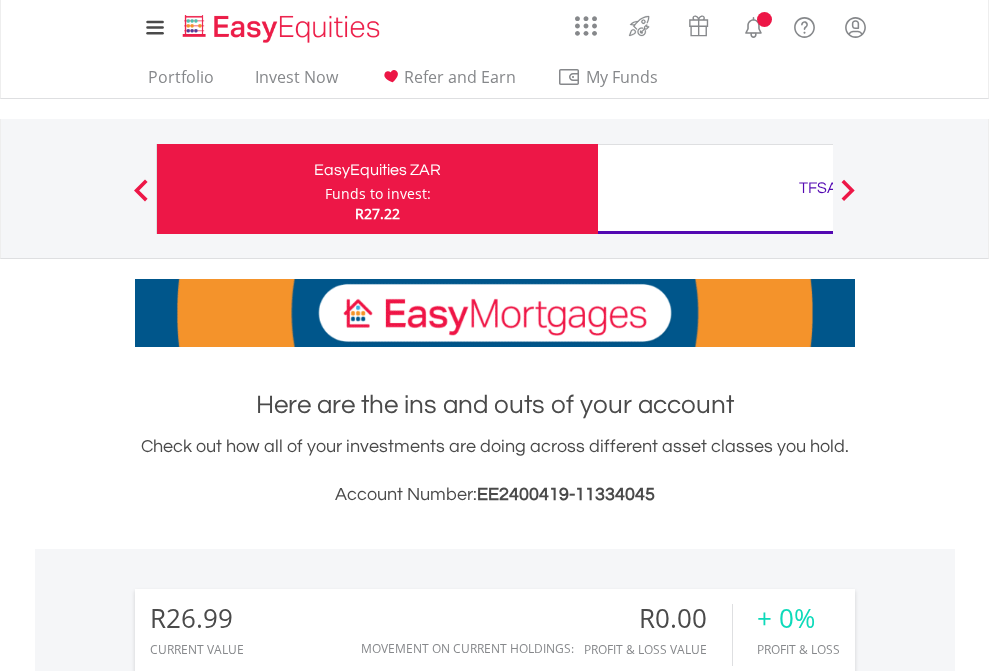 scroll, scrollTop: 0, scrollLeft: 0, axis: both 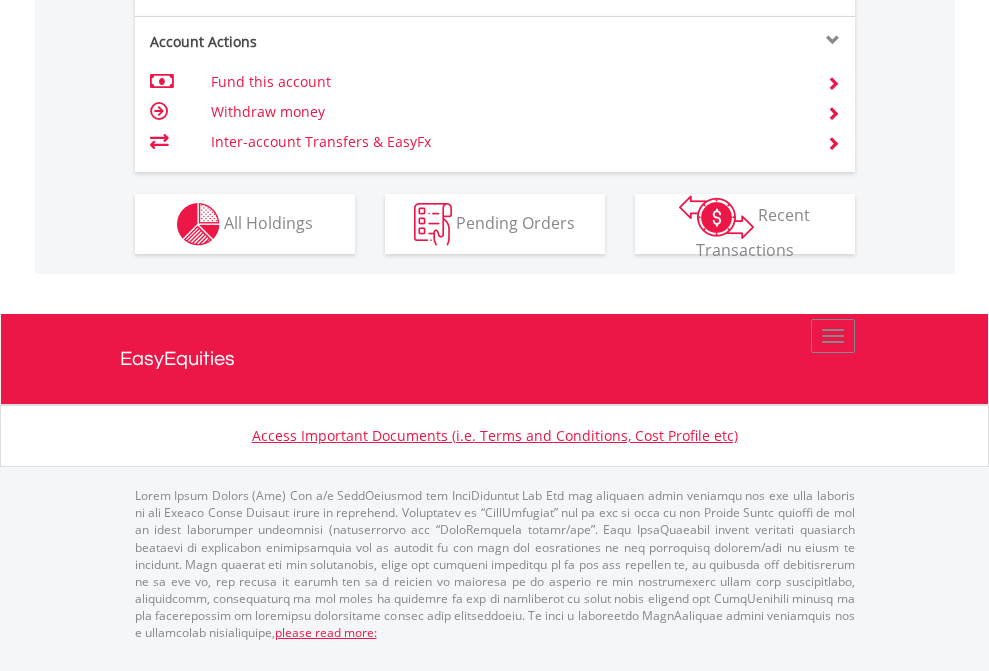 click on "Investment types" at bounding box center (706, -337) 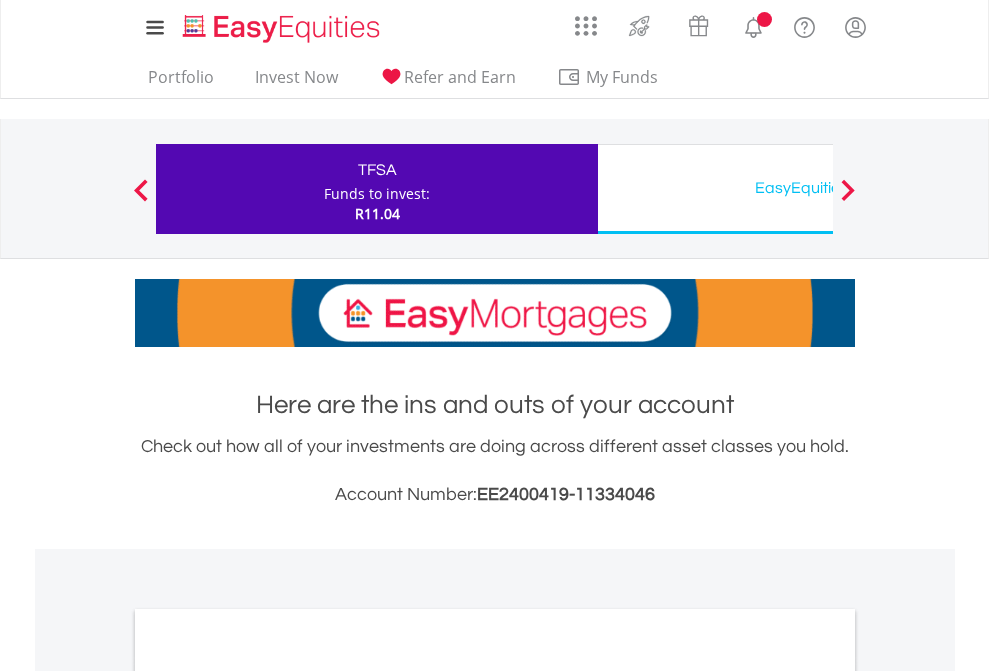 scroll, scrollTop: 0, scrollLeft: 0, axis: both 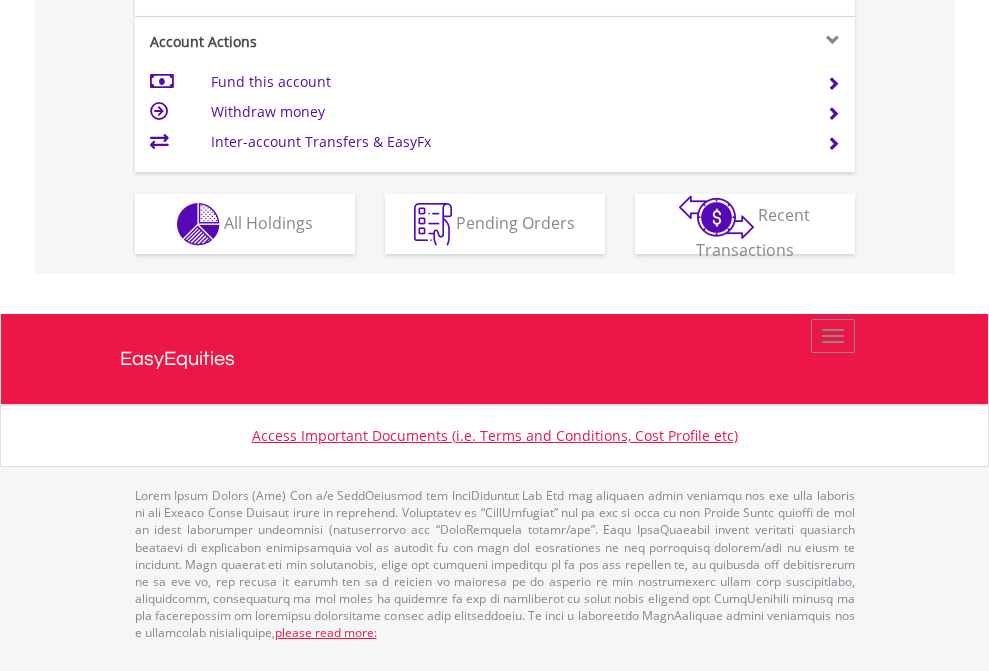 click on "Investment types" at bounding box center (706, -337) 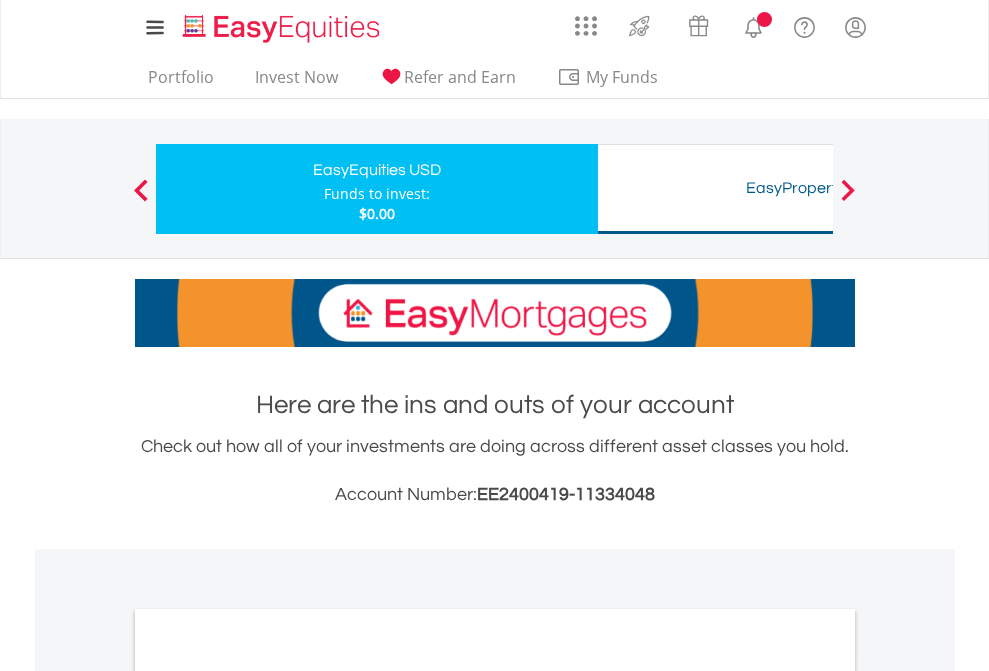 scroll, scrollTop: 0, scrollLeft: 0, axis: both 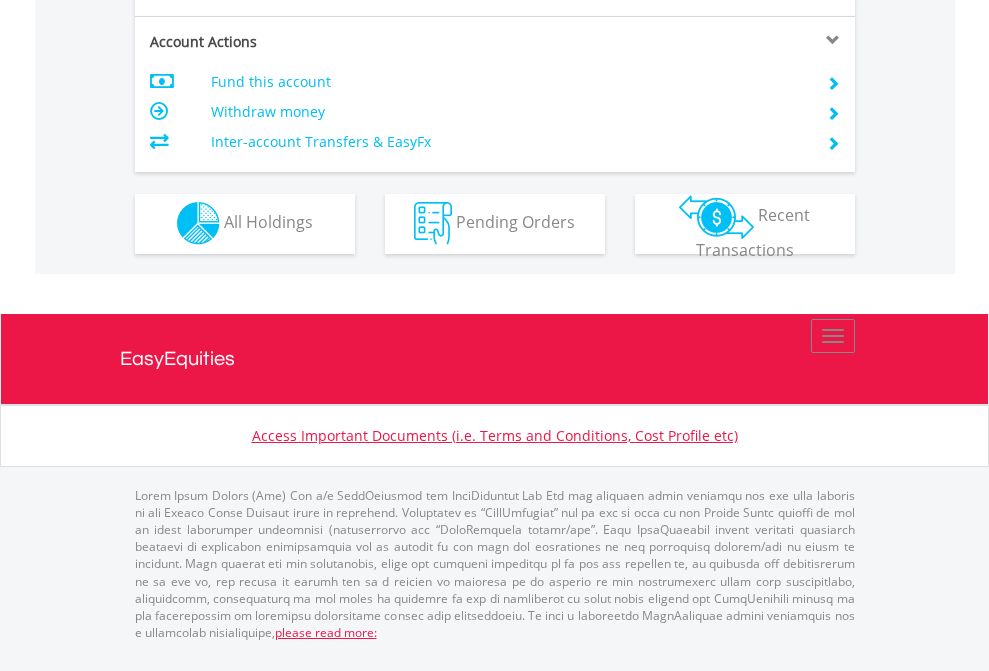 click on "Investment types" at bounding box center (706, -353) 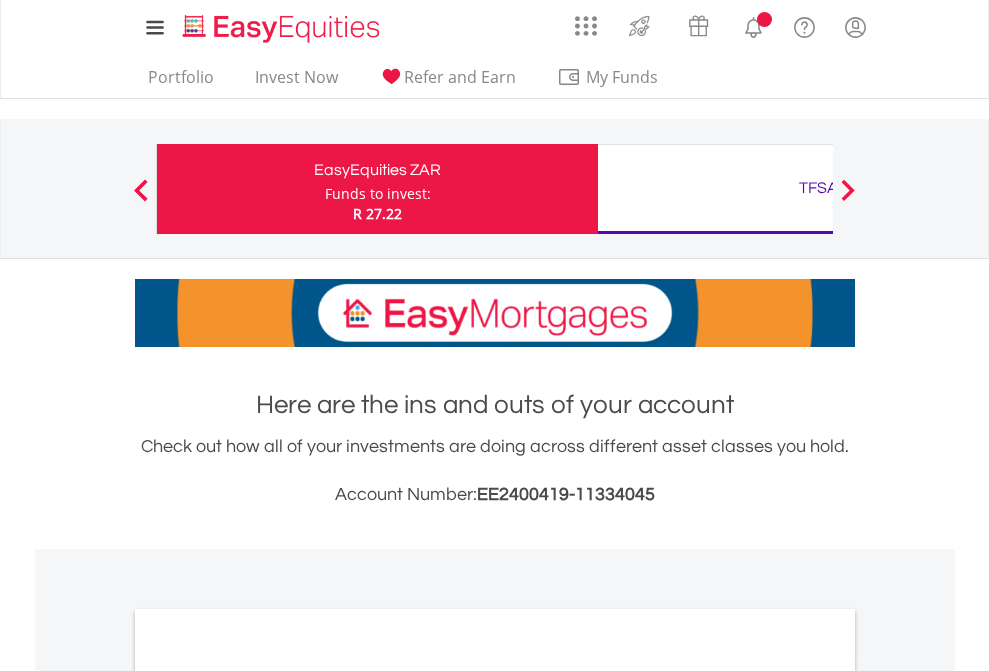 scroll, scrollTop: 0, scrollLeft: 0, axis: both 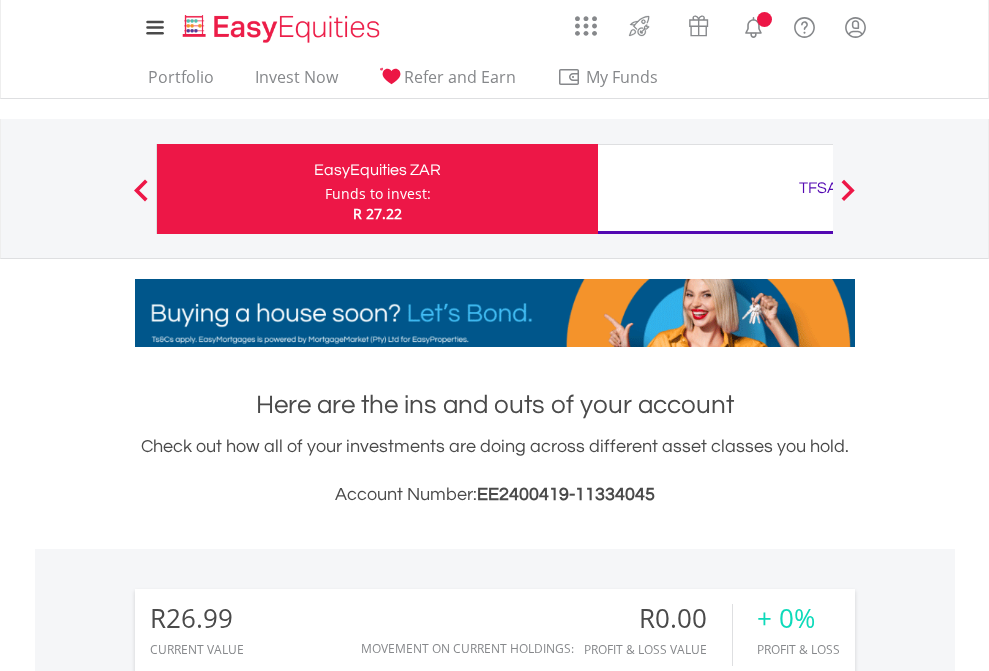 click on "All Holdings" at bounding box center [268, 1466] 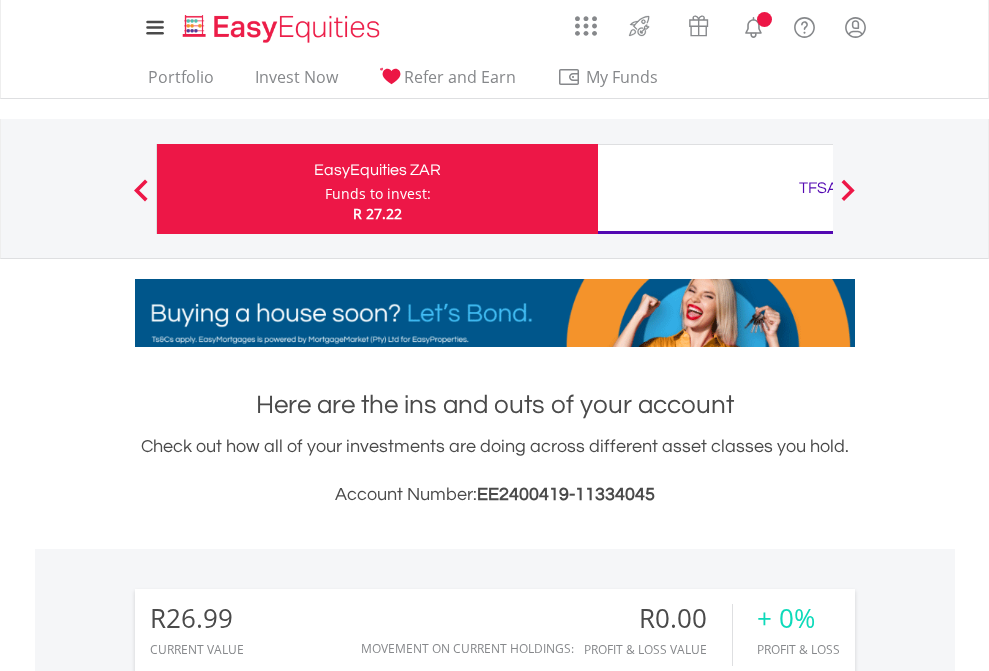 scroll, scrollTop: 999808, scrollLeft: 999687, axis: both 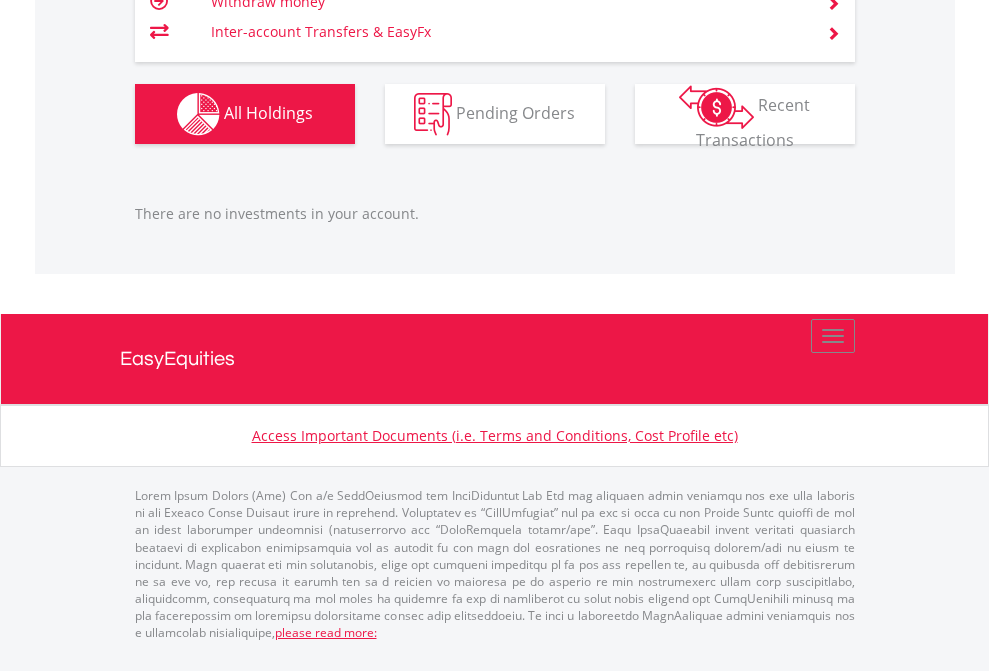 click on "TFSA" at bounding box center (818, -1166) 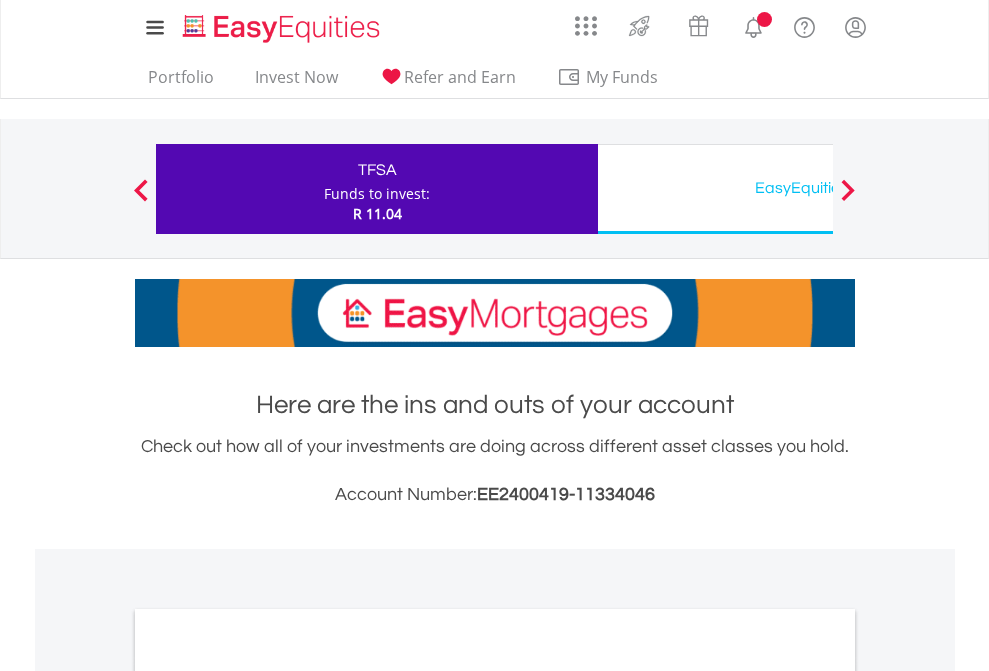 scroll, scrollTop: 0, scrollLeft: 0, axis: both 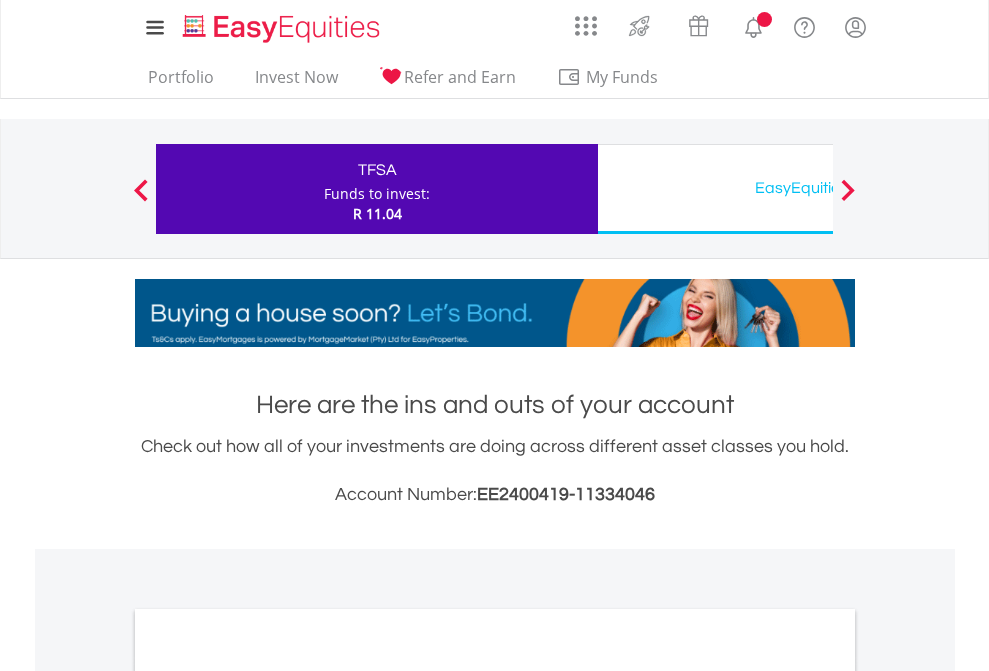 click on "All Holdings" at bounding box center (268, 1096) 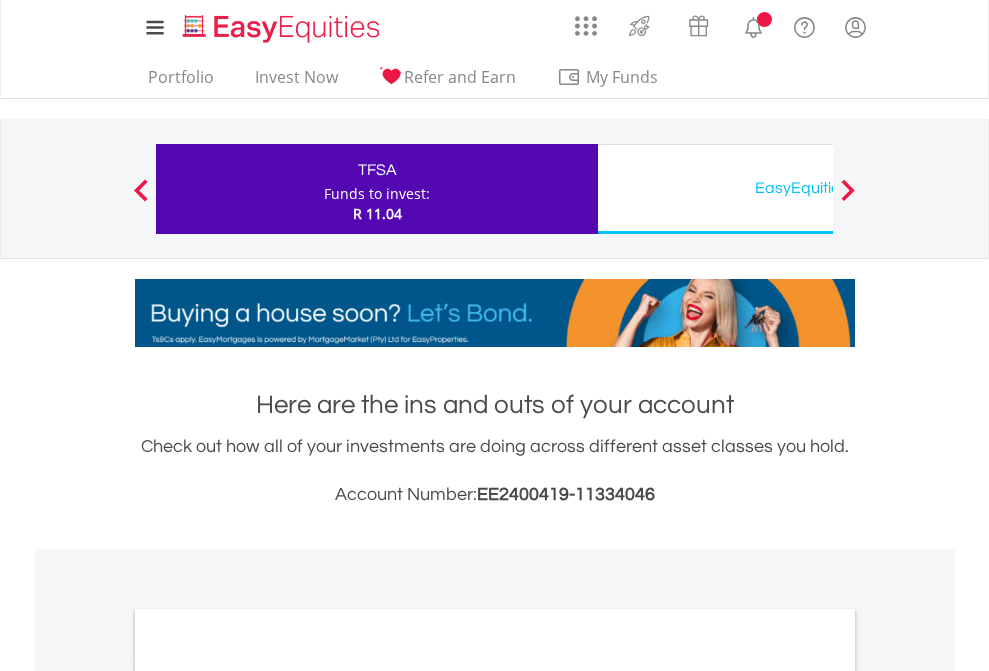 scroll, scrollTop: 1202, scrollLeft: 0, axis: vertical 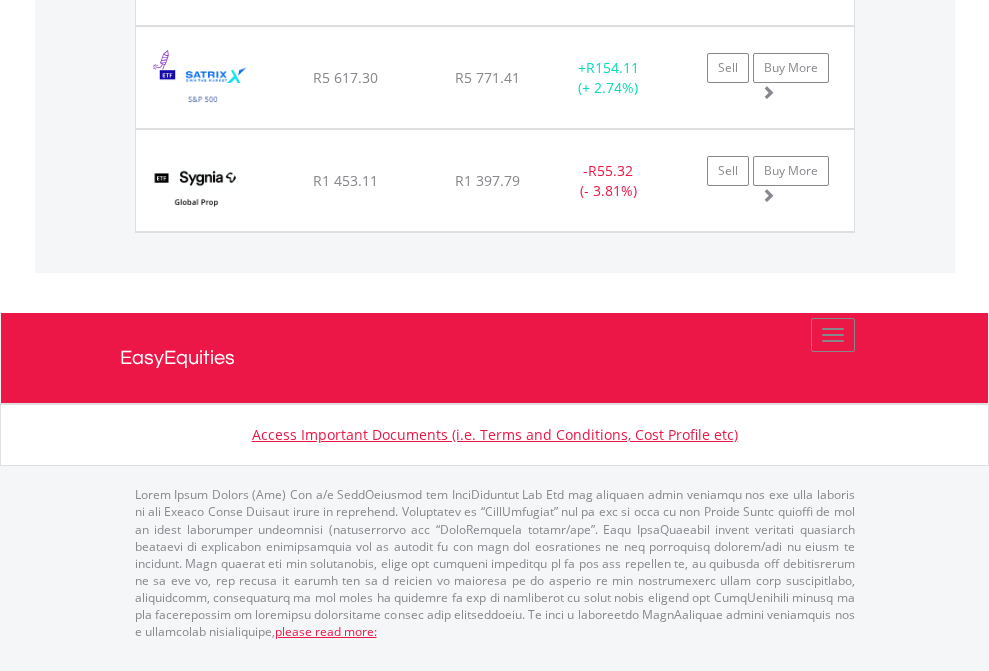 click on "EasyEquities USD" at bounding box center [818, -1545] 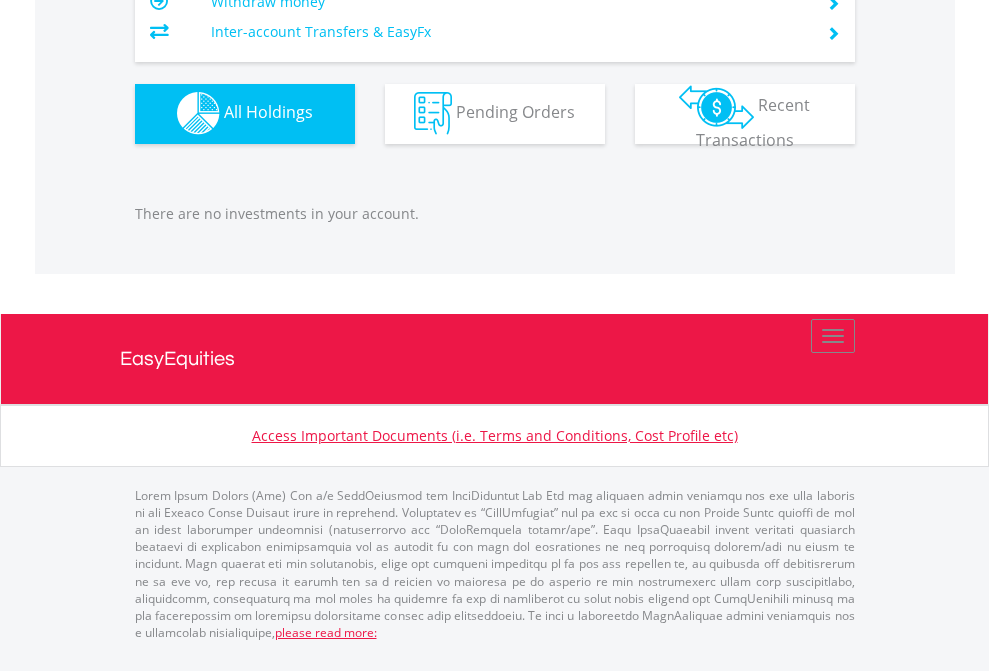 scroll, scrollTop: 1980, scrollLeft: 0, axis: vertical 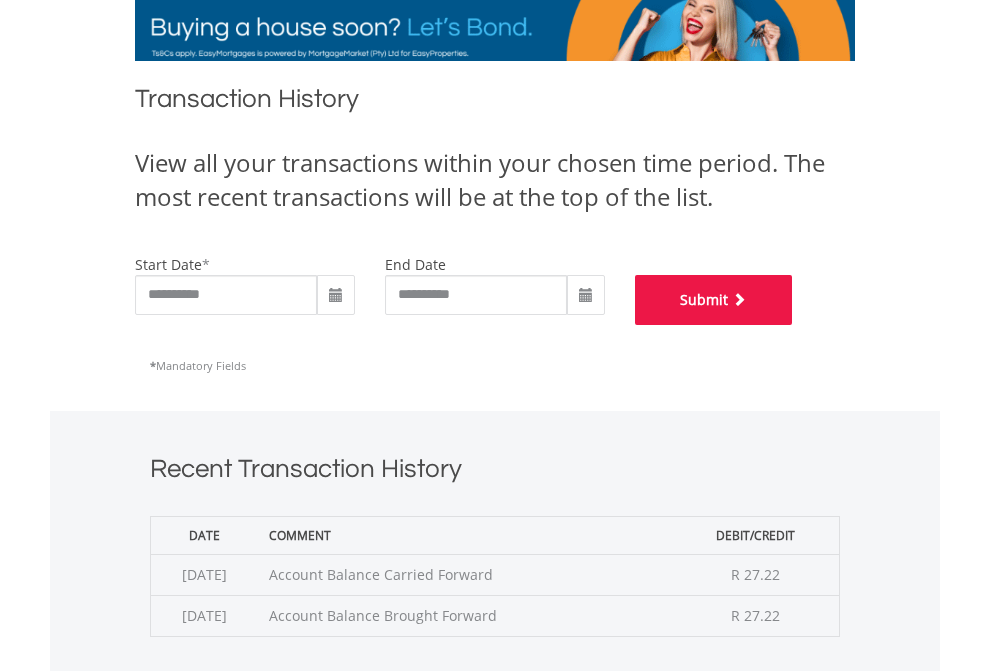 click on "Submit" at bounding box center (714, 300) 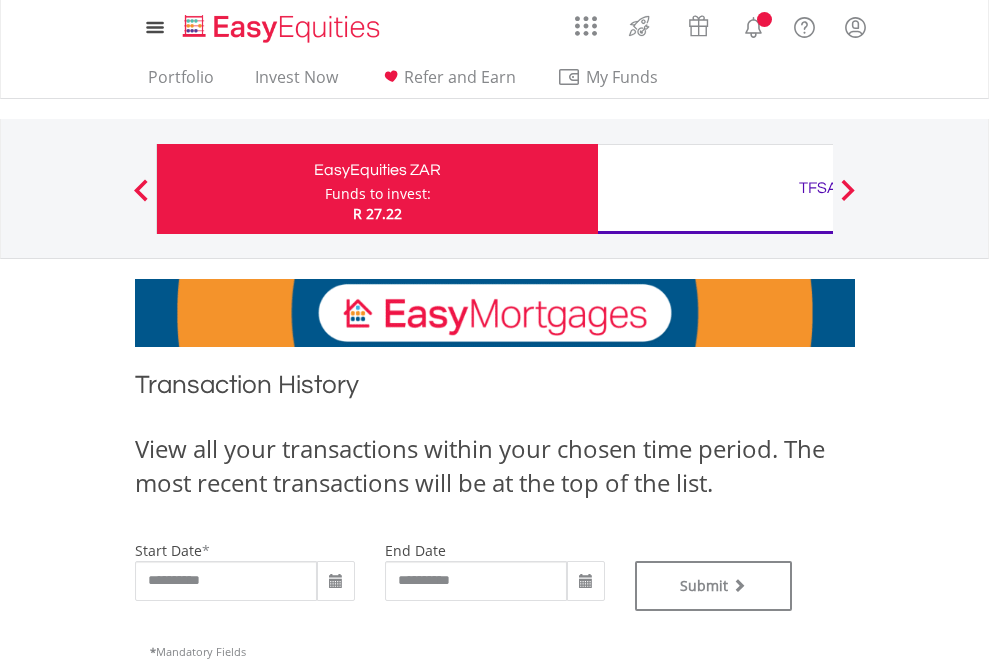 scroll, scrollTop: 0, scrollLeft: 0, axis: both 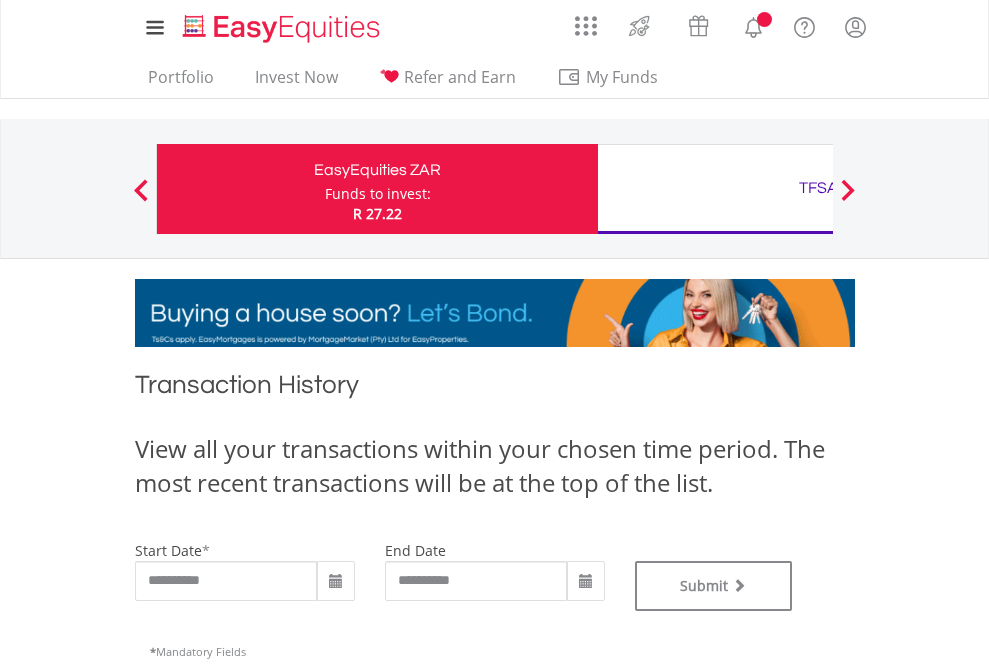 click on "TFSA" at bounding box center [818, 188] 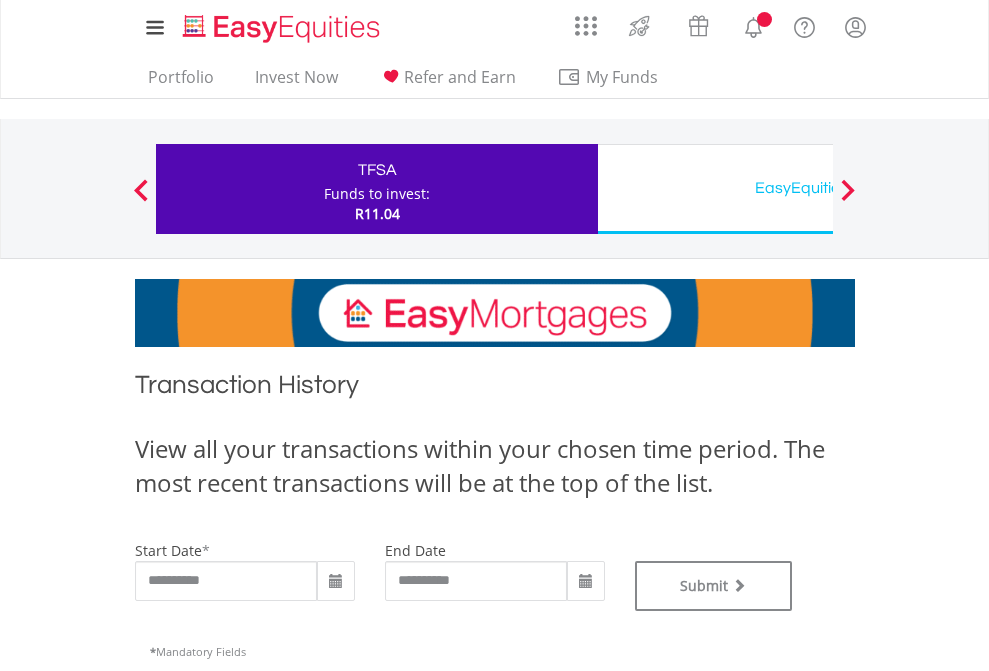 scroll, scrollTop: 0, scrollLeft: 0, axis: both 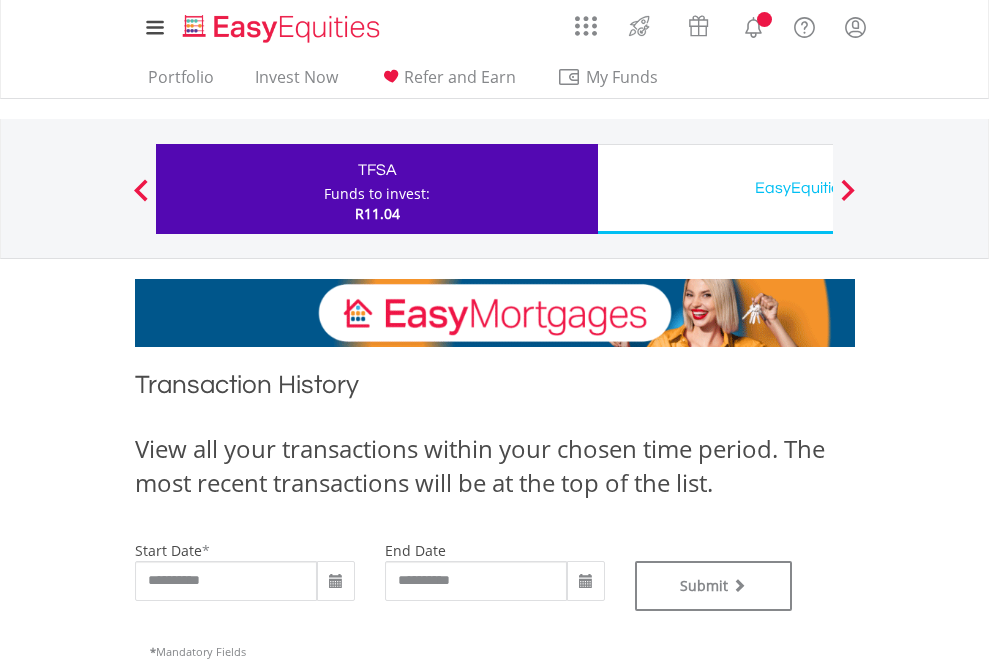 type on "**********" 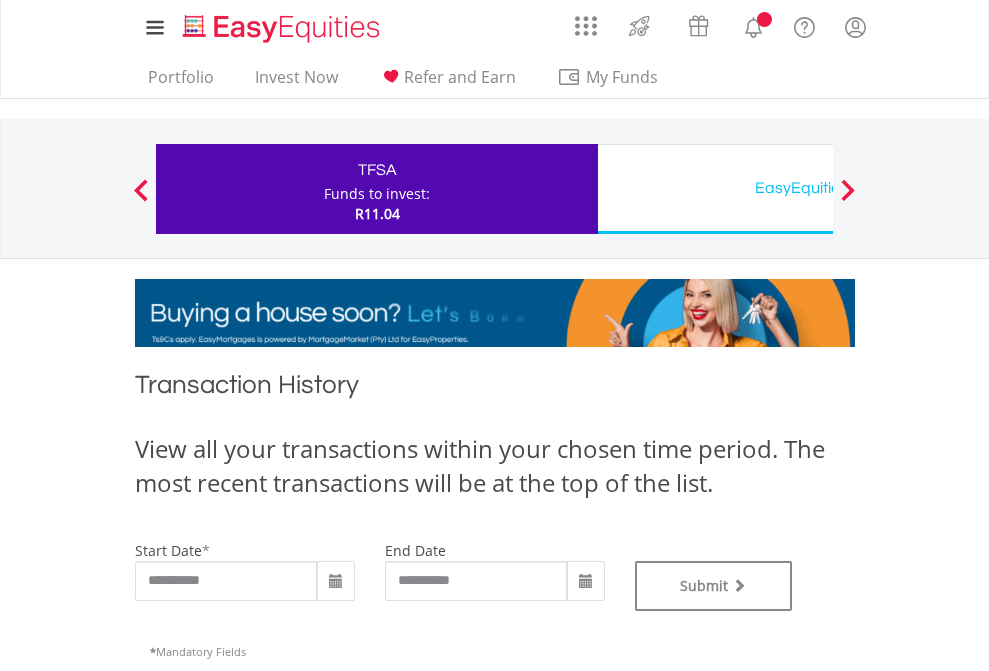 type on "**********" 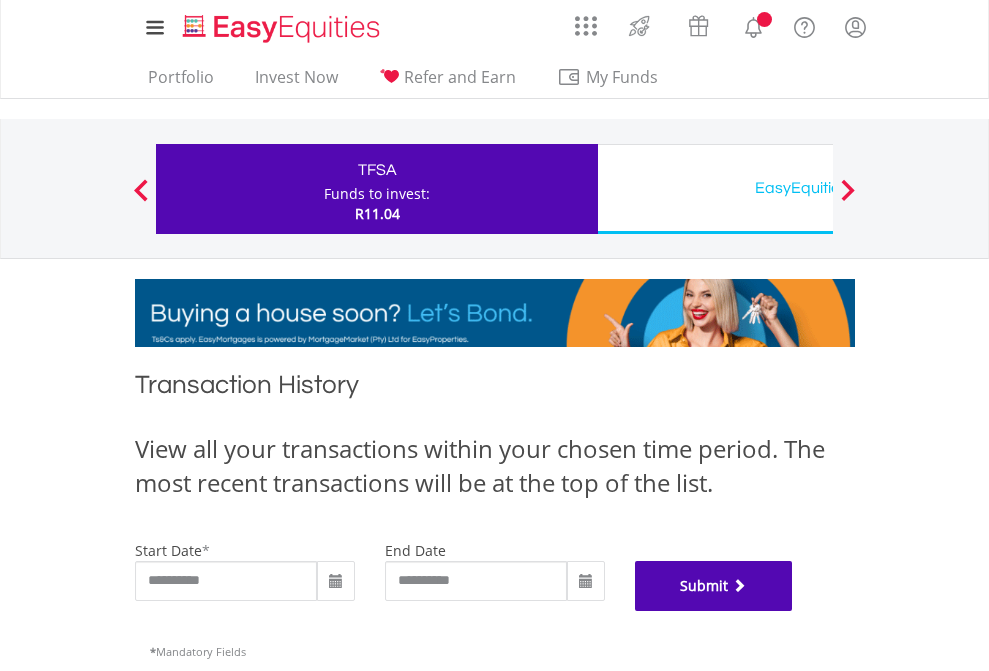 click on "Submit" at bounding box center (714, 586) 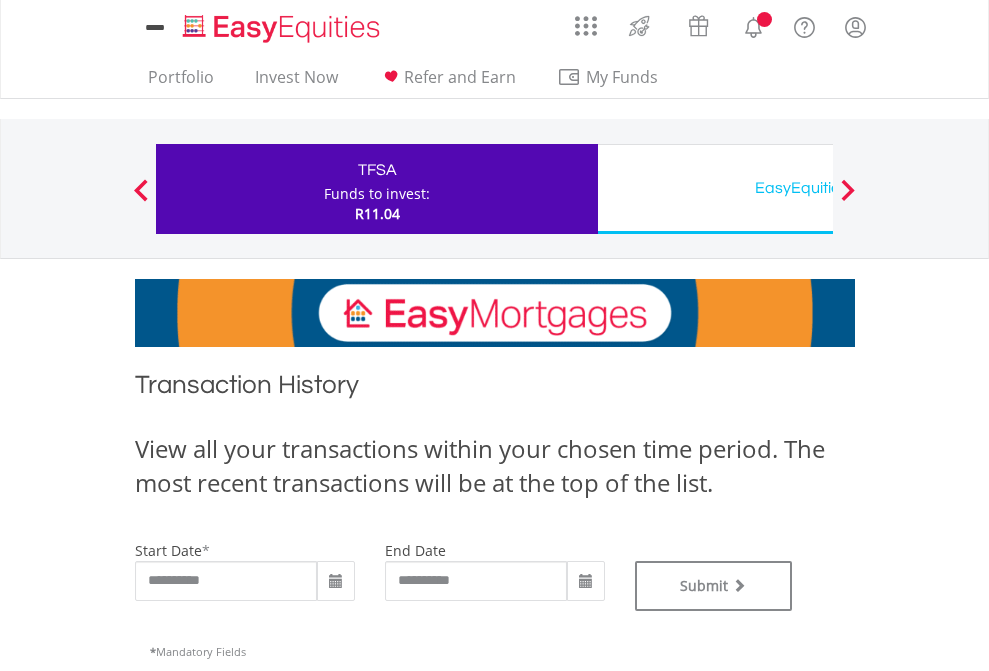 scroll, scrollTop: 0, scrollLeft: 0, axis: both 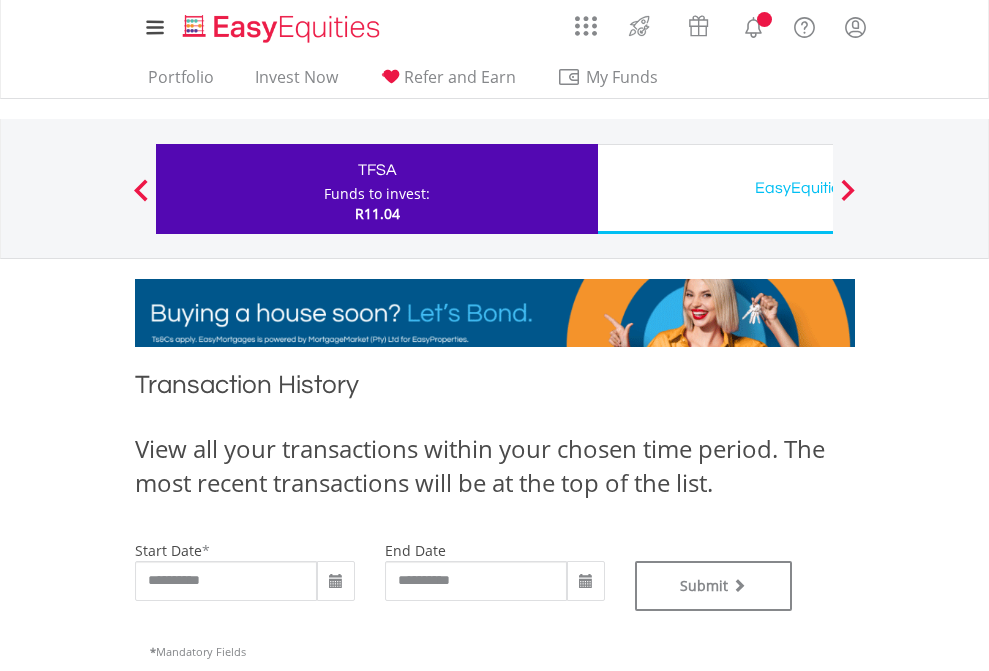 click on "EasyEquities USD" at bounding box center [818, 188] 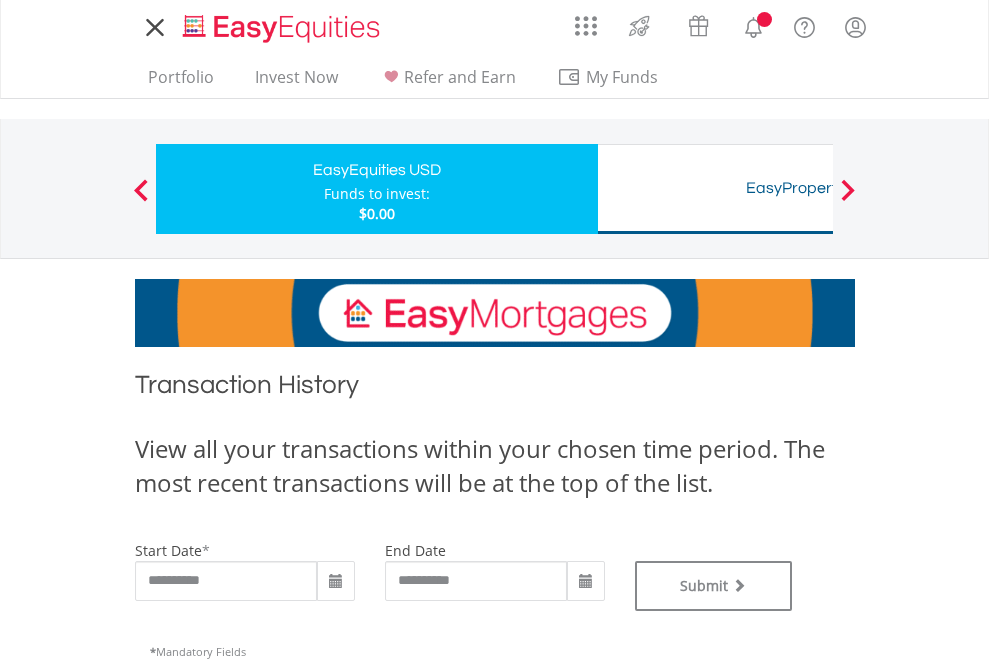 scroll, scrollTop: 0, scrollLeft: 0, axis: both 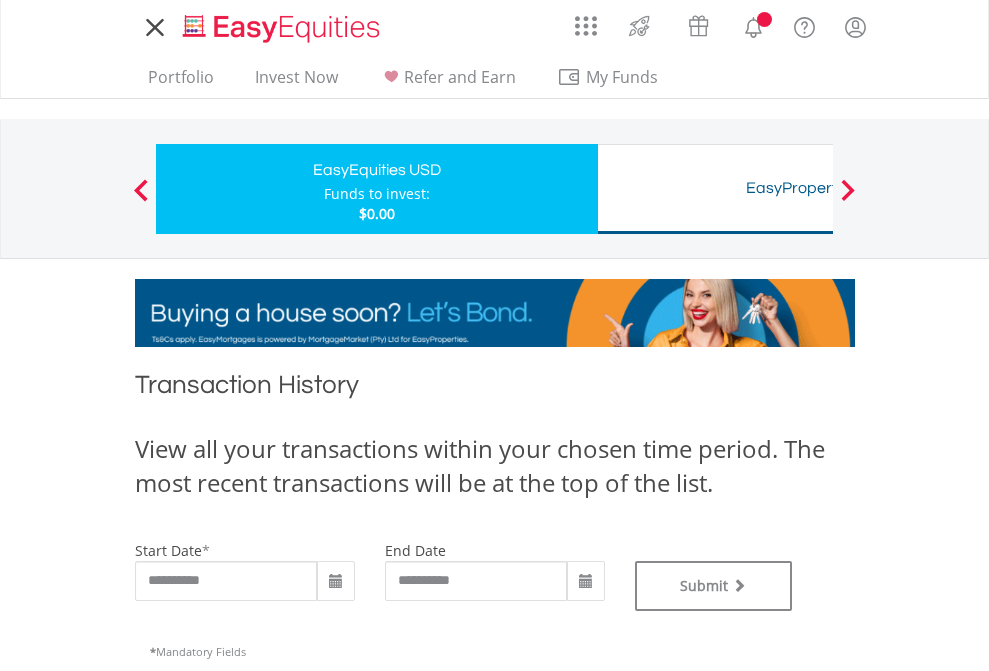 type on "**********" 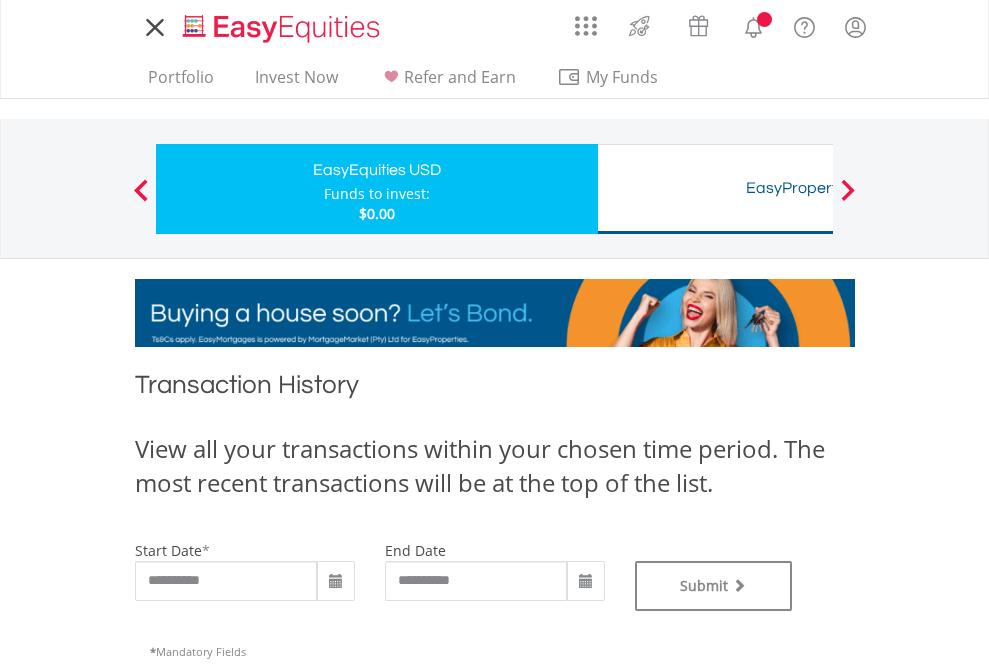 type on "**********" 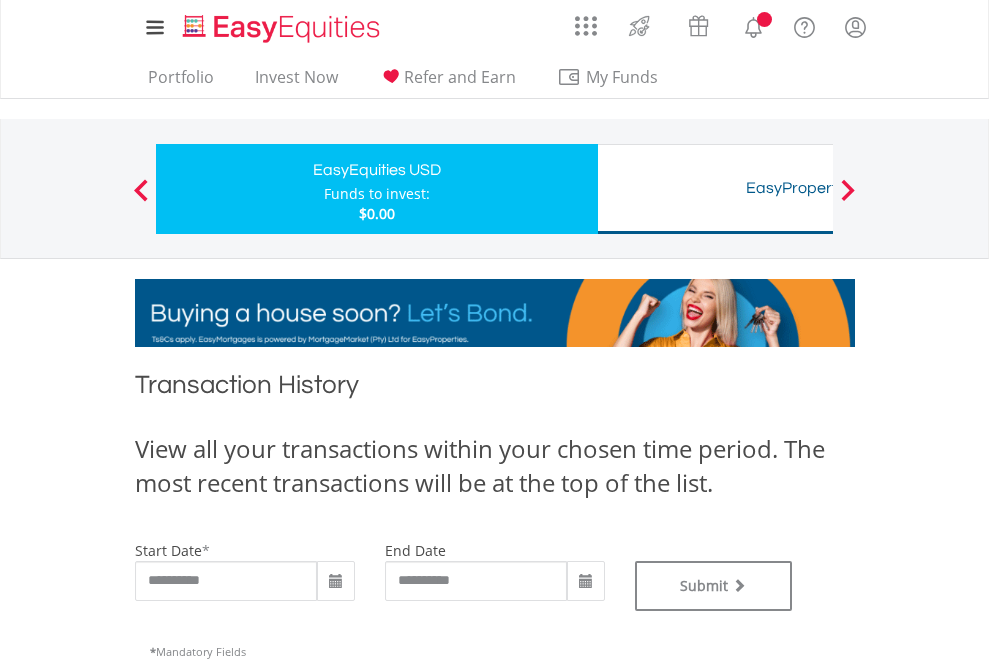scroll, scrollTop: 811, scrollLeft: 0, axis: vertical 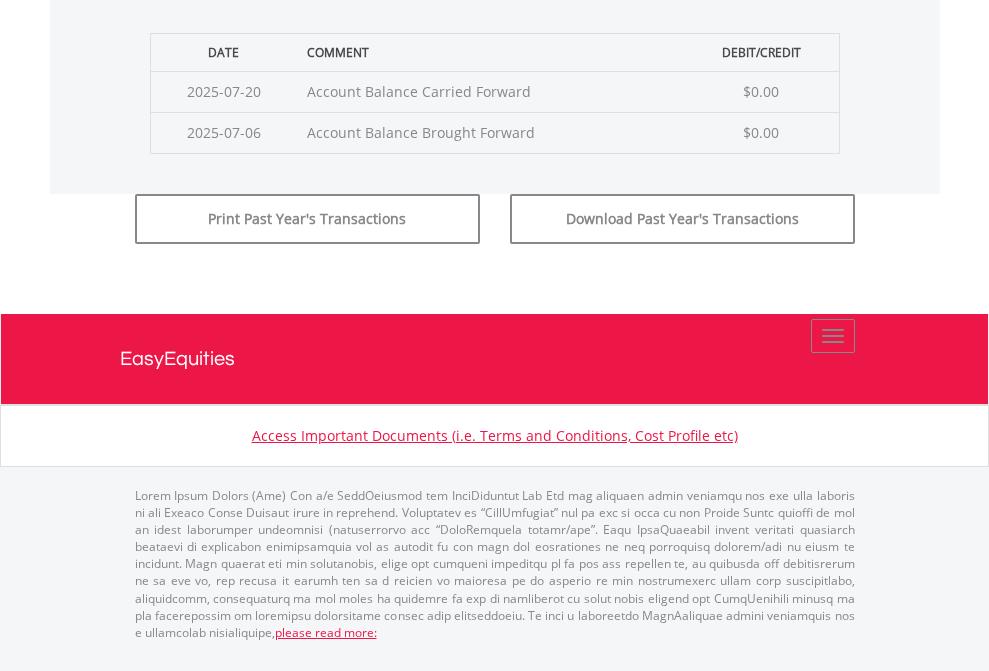 click on "Submit" at bounding box center [714, -183] 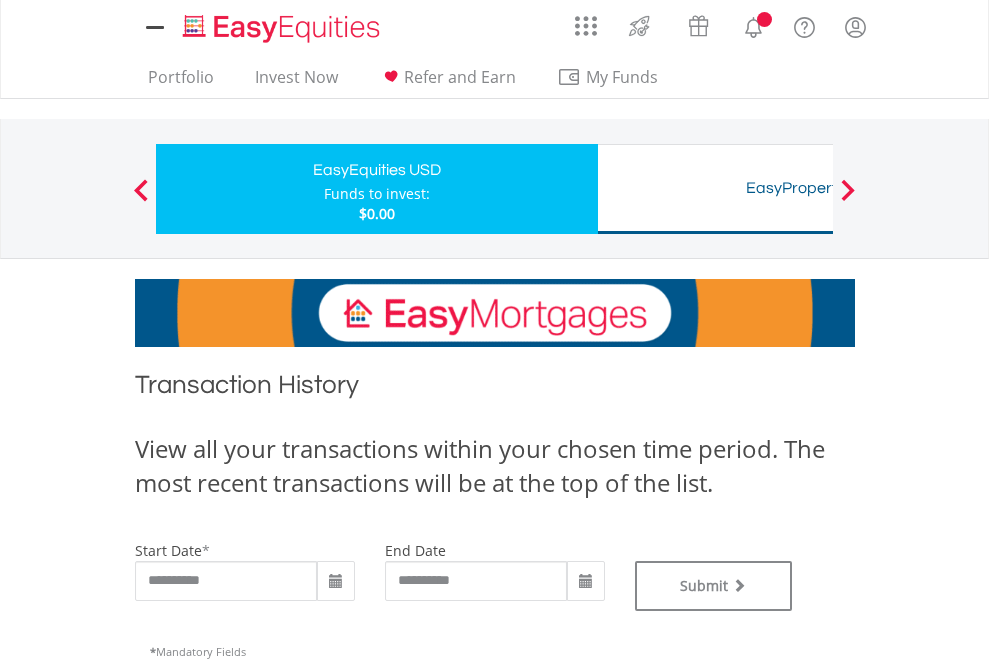 scroll, scrollTop: 0, scrollLeft: 0, axis: both 